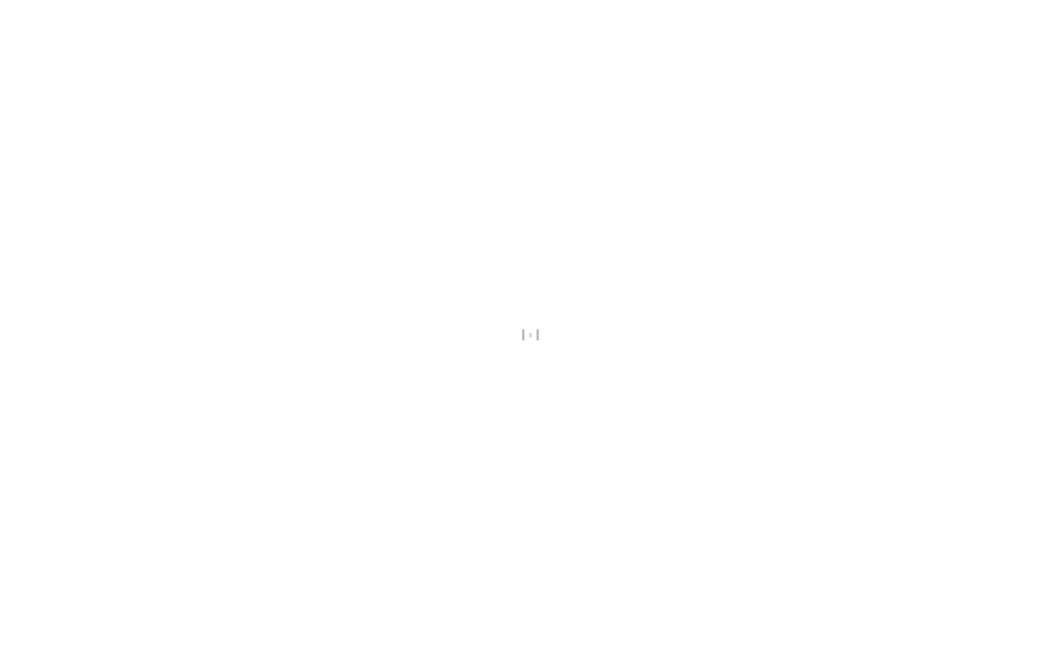 scroll, scrollTop: 0, scrollLeft: 0, axis: both 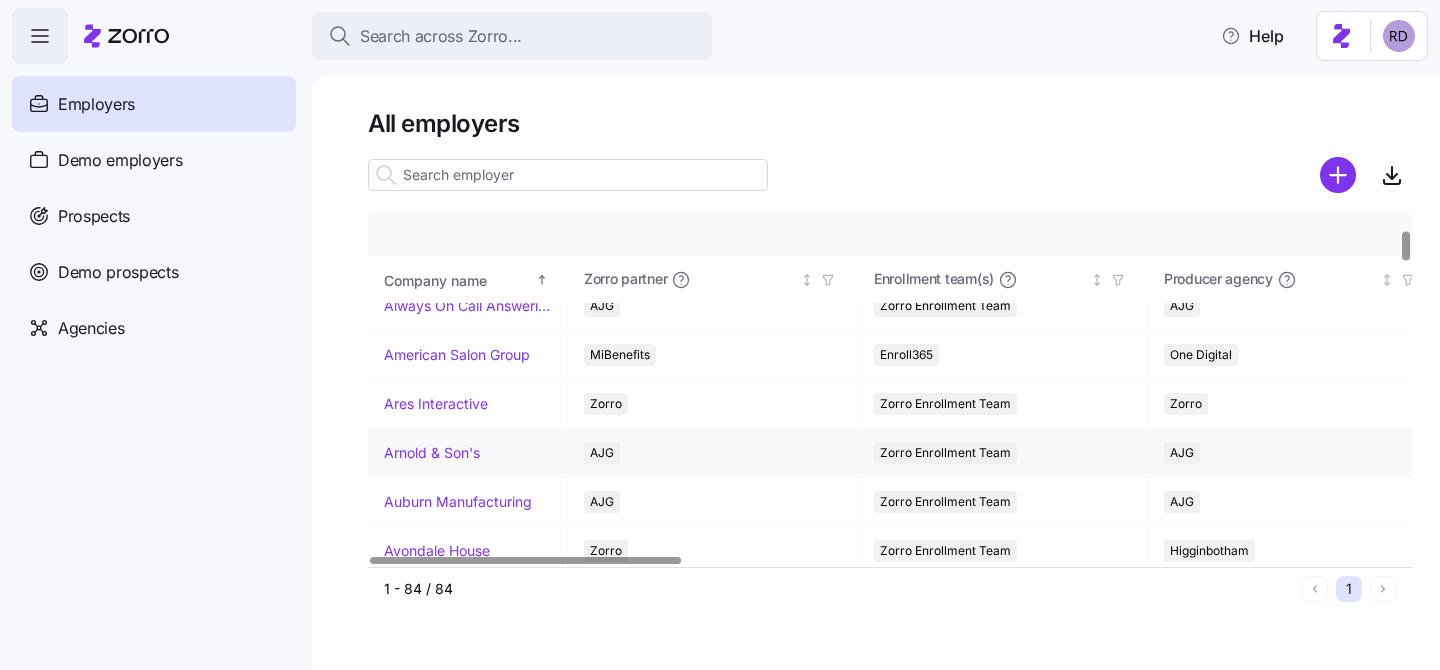 click on "Arnold & Son's" at bounding box center [432, 453] 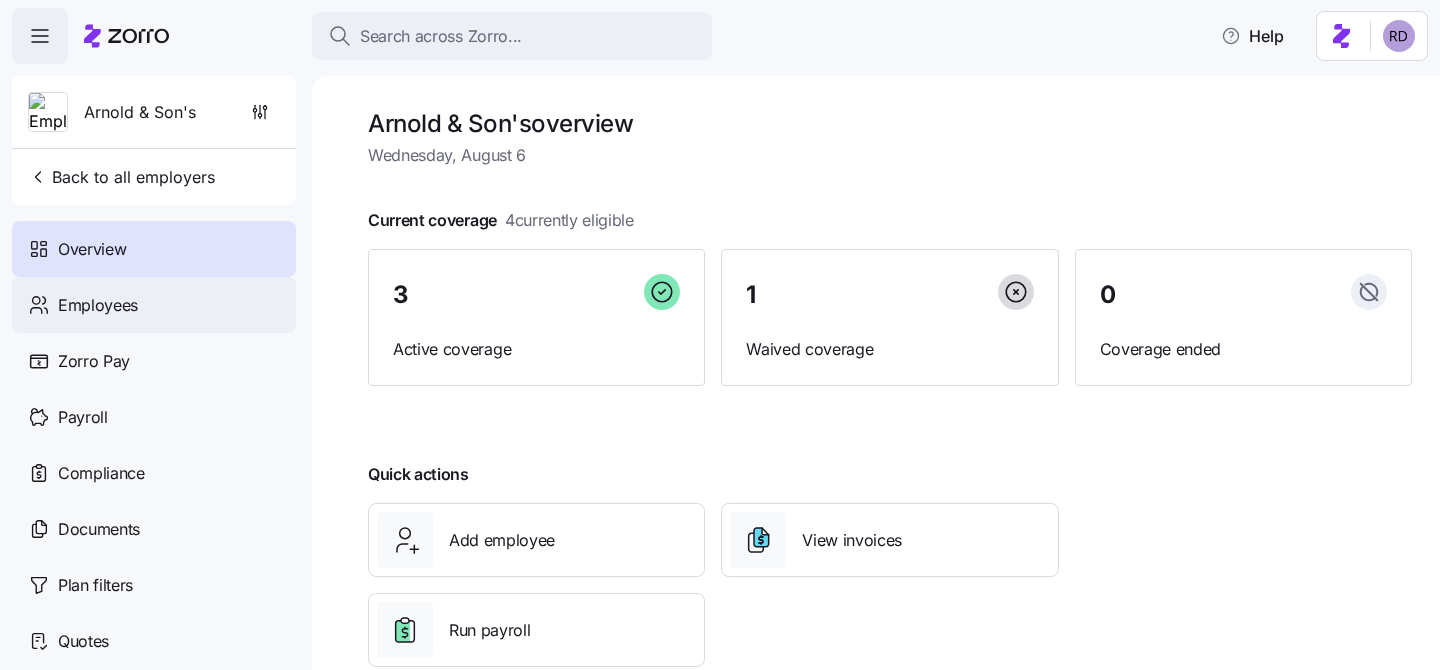 click on "Employees" at bounding box center (154, 305) 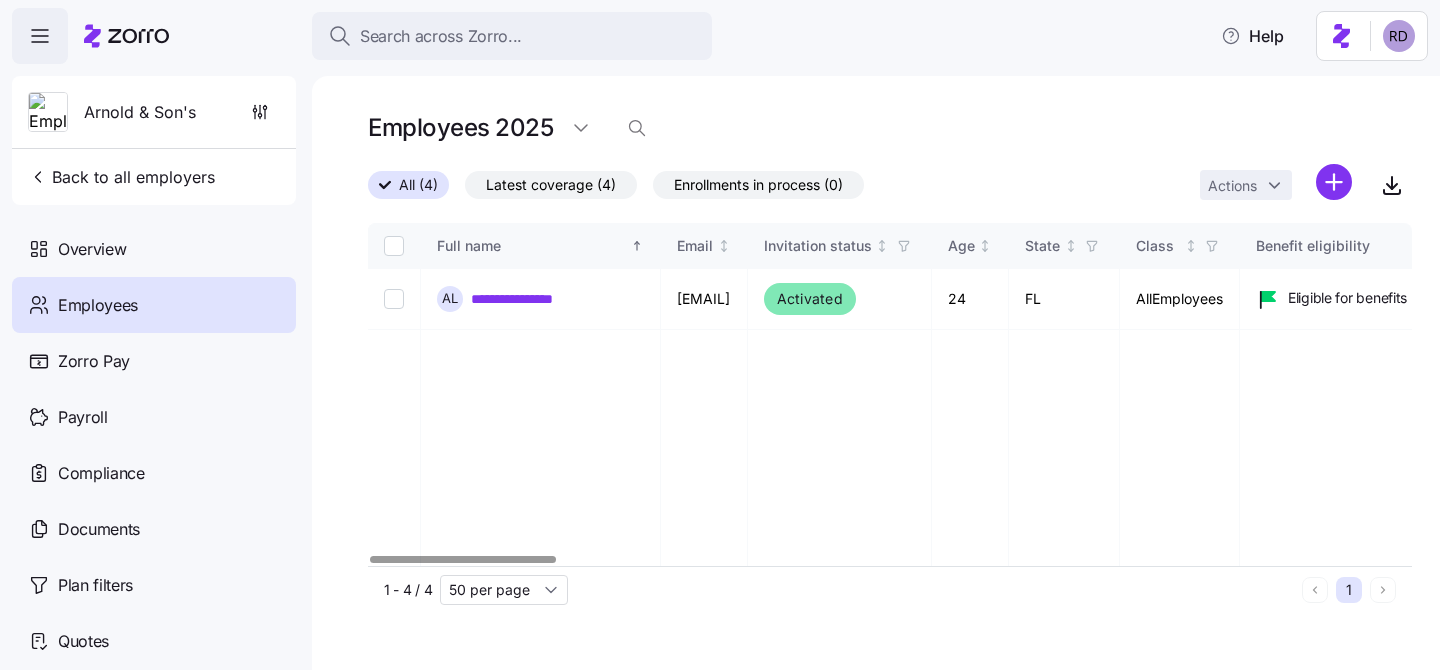 click at bounding box center (394, 1474) 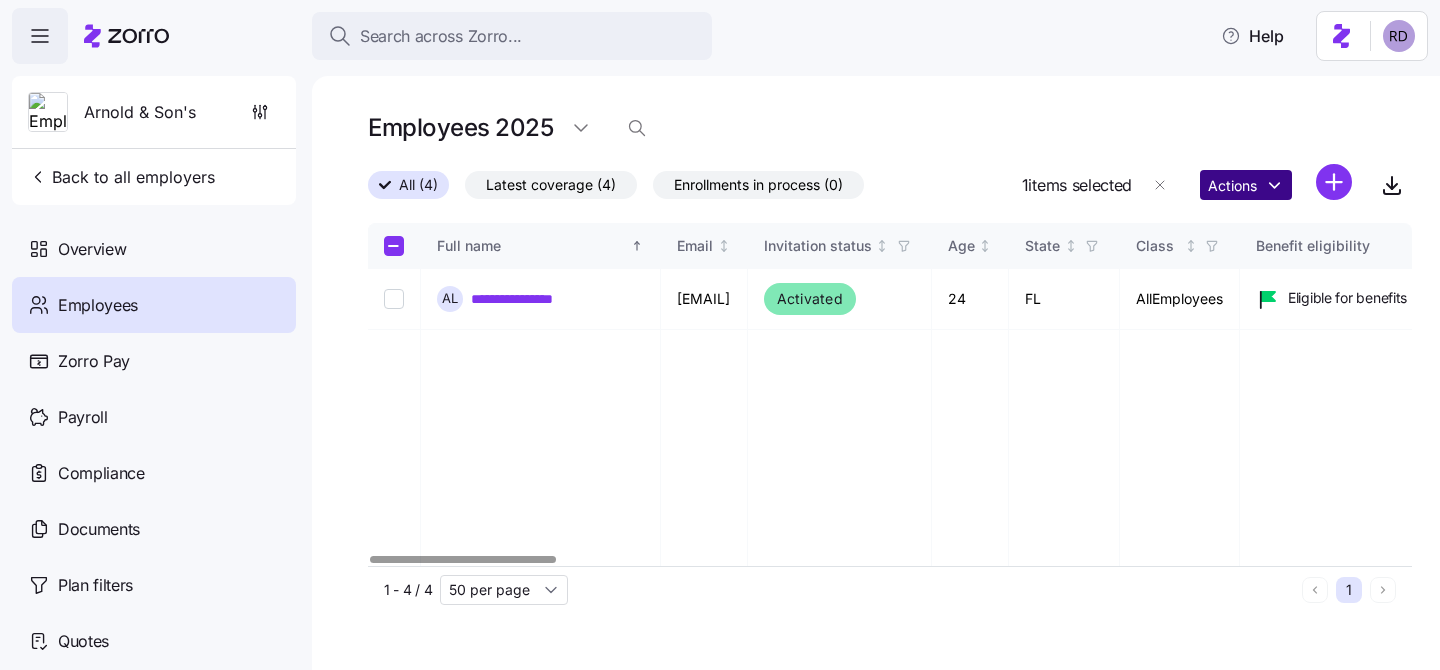 click on "**********" at bounding box center (720, 329) 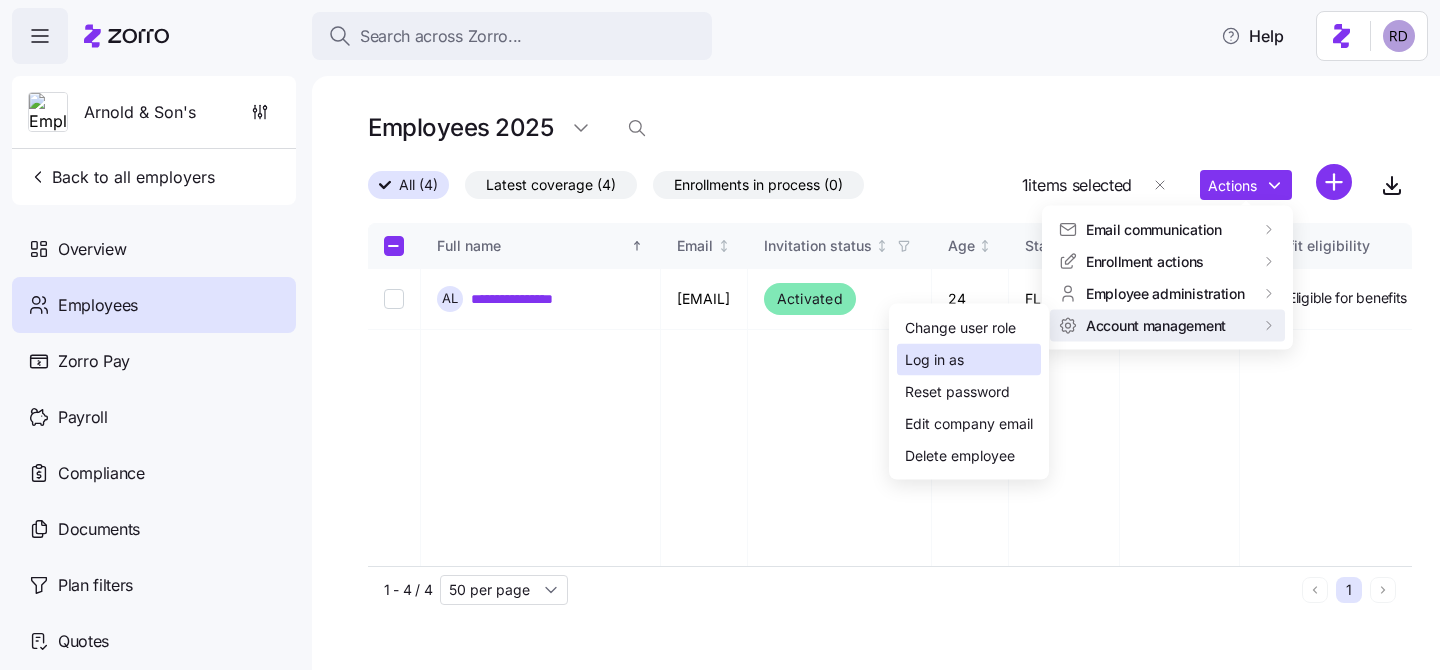 click on "Log in as" at bounding box center (969, 360) 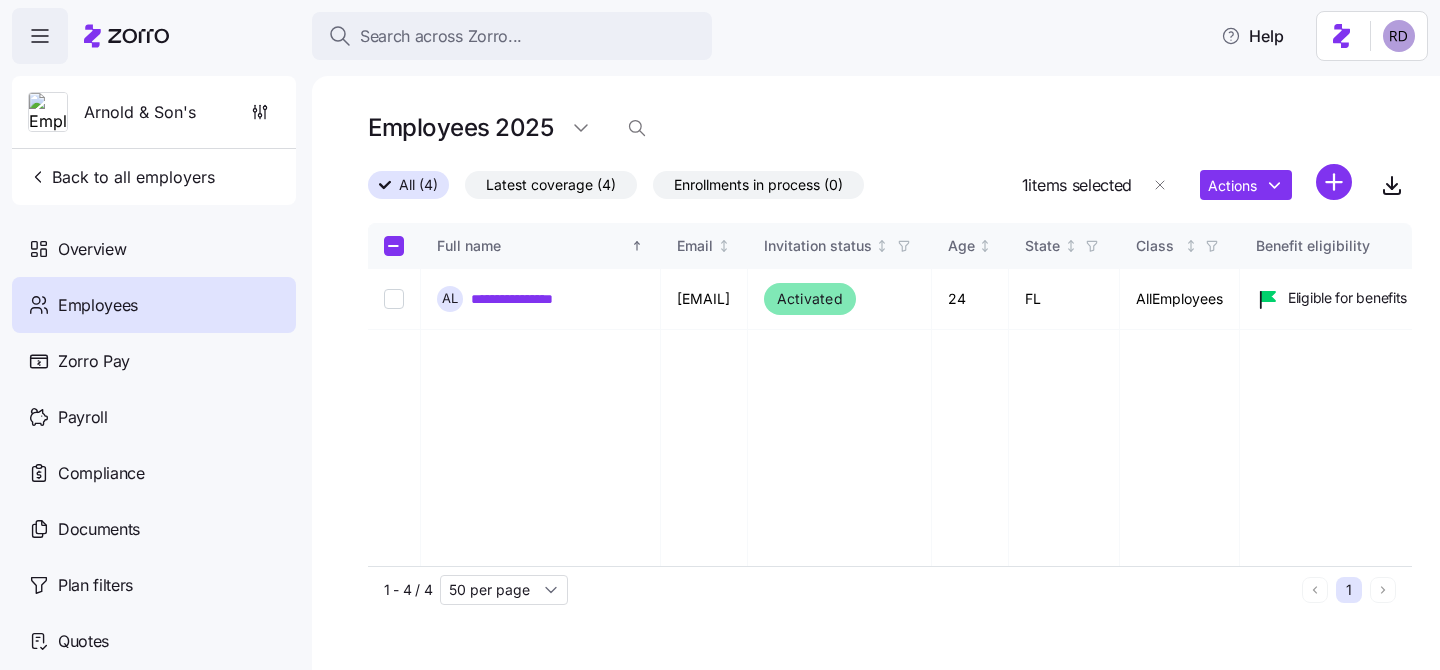 click on "**********" at bounding box center (720, 329) 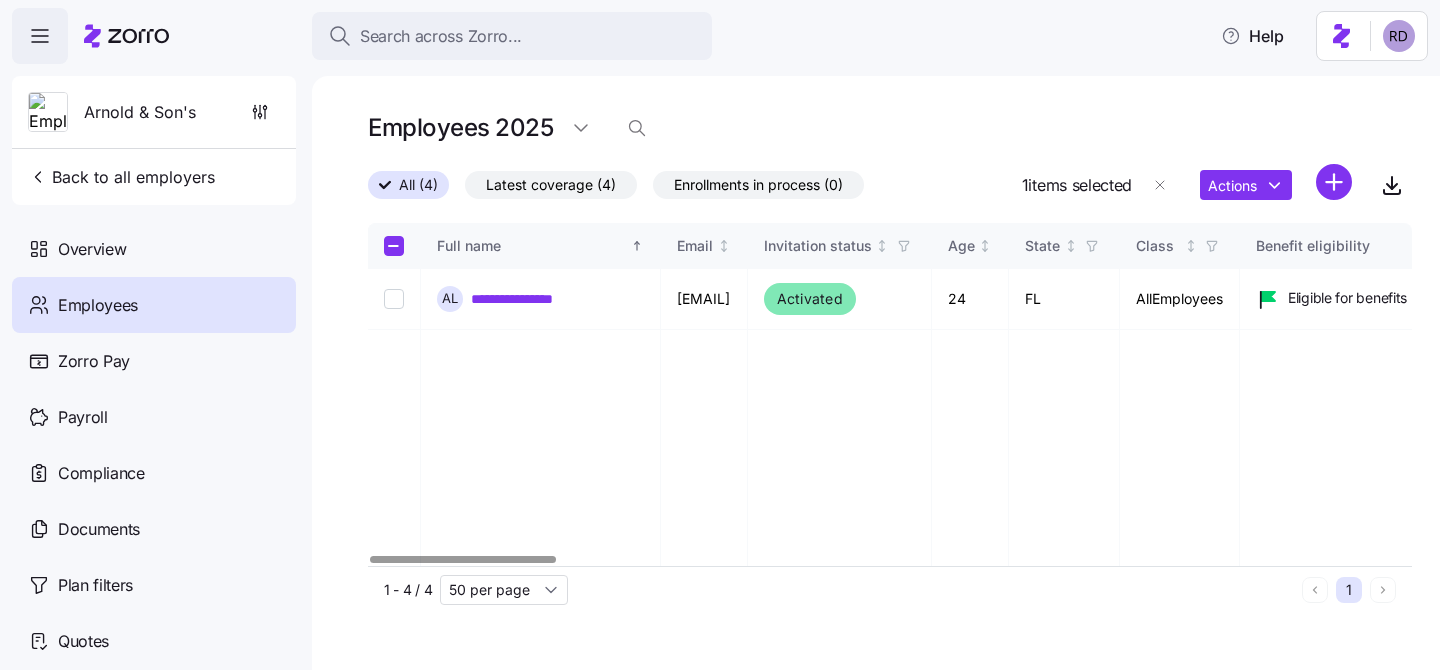 click at bounding box center [394, 1474] 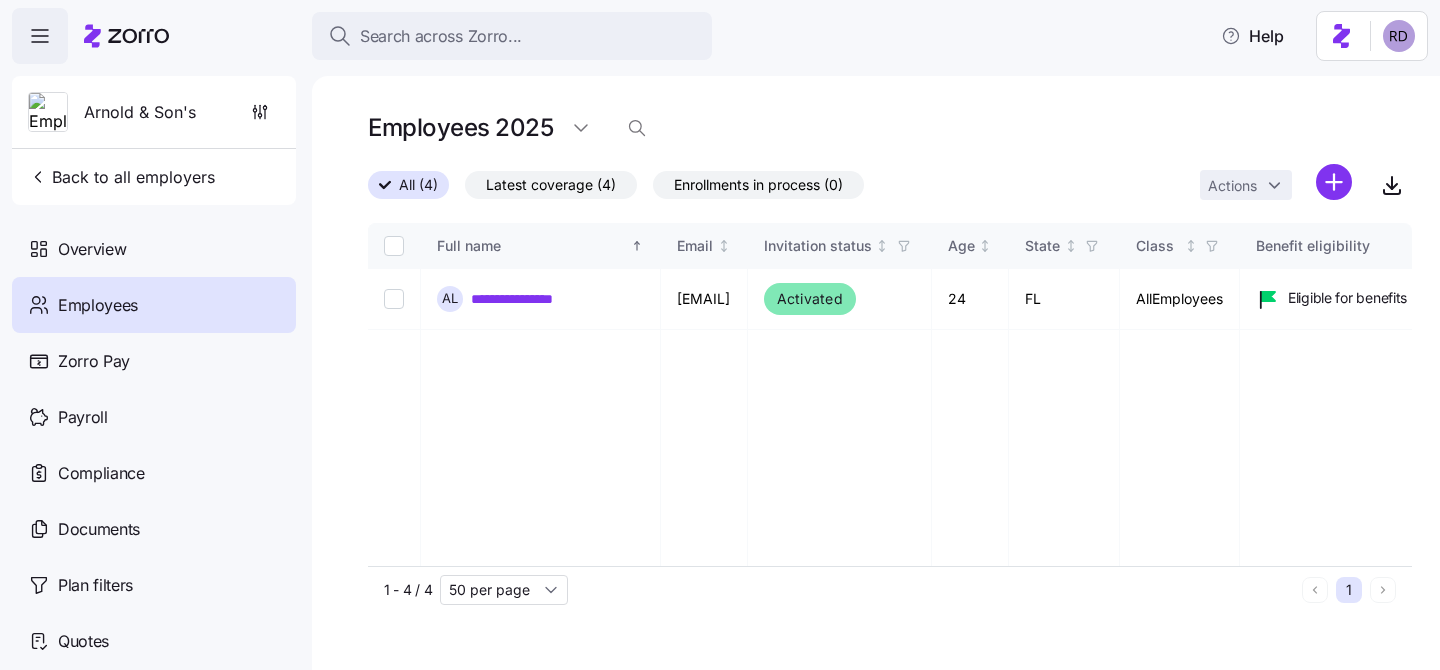 click 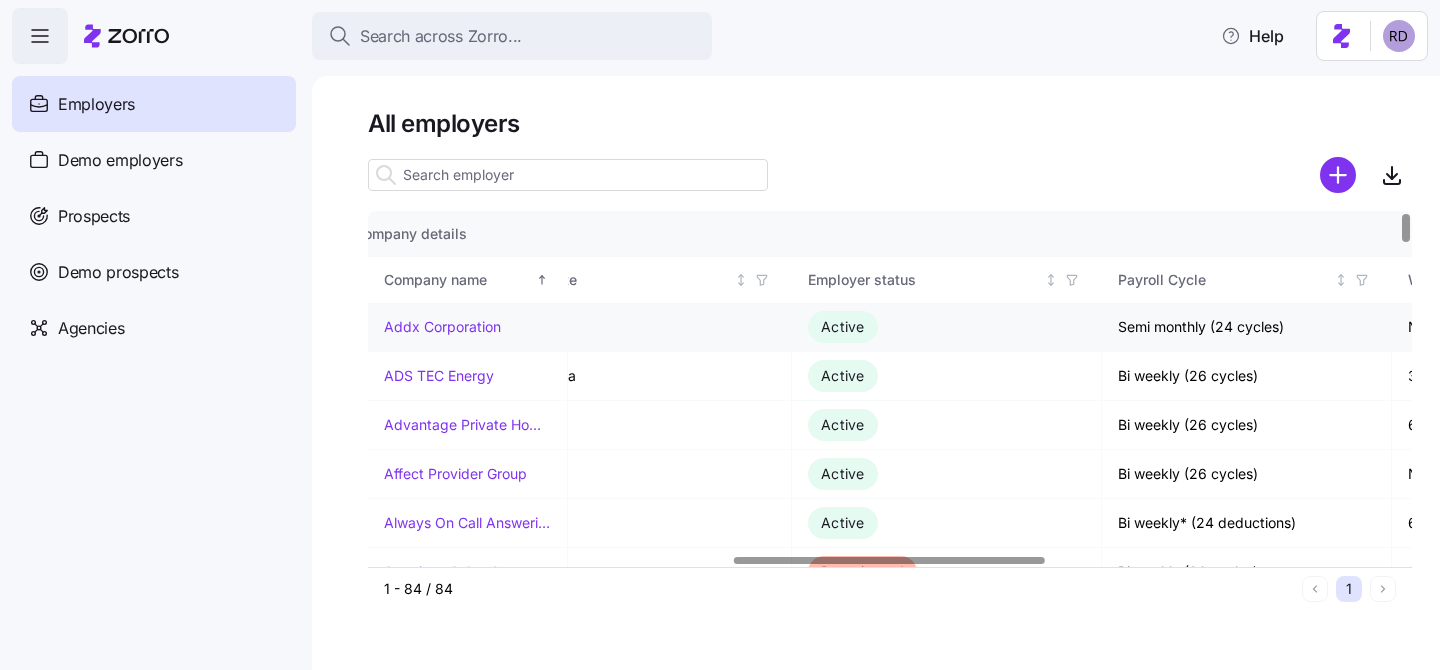 scroll, scrollTop: 0, scrollLeft: 1224, axis: horizontal 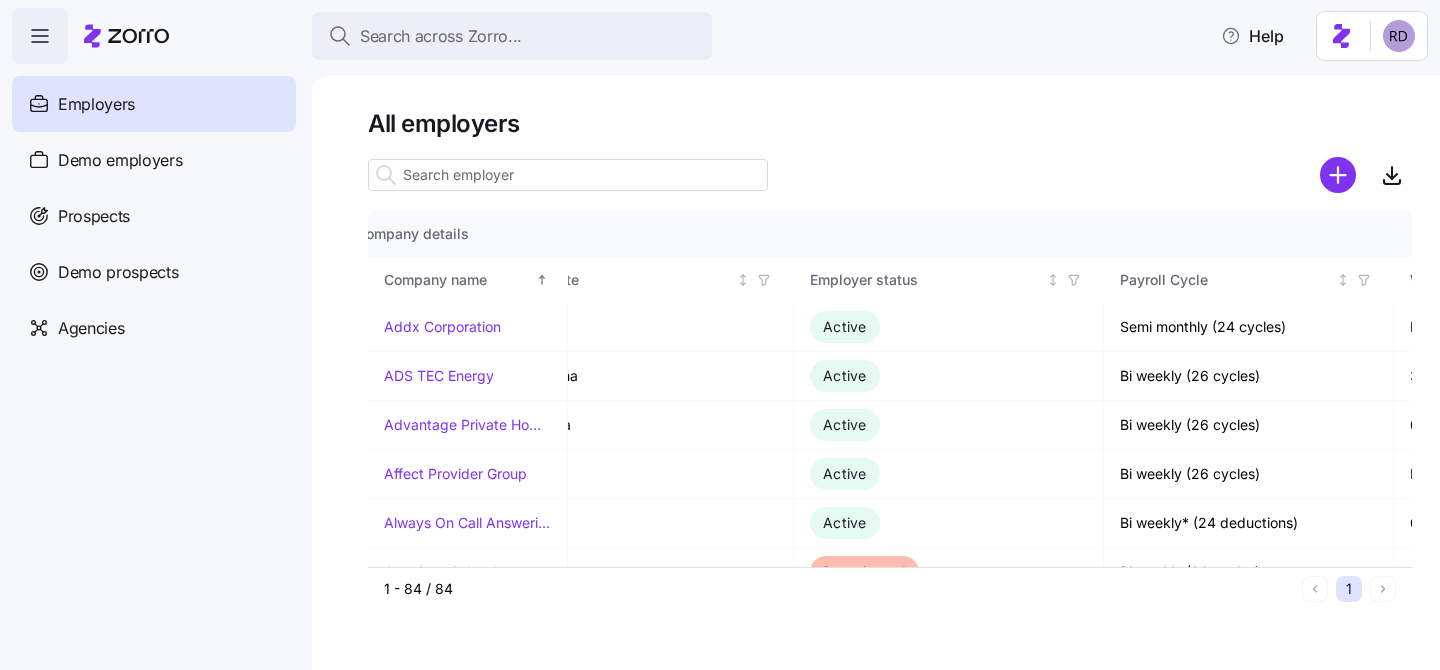 click on "Search across Zorro... Help Employers Demo employers Prospects Demo prospects Agencies All employers Company details Benefit status Company name Zorro partner Enrollment team(s) Producer agency Producer agent HQ state Employer status Payroll Cycle Waiting Period Coverage start date Open enrollment start Open enrollment end Total employees Enrolled employees Addx Corporation Zorro Zorro Enrollment Team Connor, Strong & Buckelew Virginia Active Semi monthly (24 cycles) No waiting period 07/01/2025 05/28/2025 06/09/2025 60 29 ADS TEC Energy MiBenefits Enroll365 MiBenefits Matt Noe Alabama Active Bi weekly (26 cycles) 30 days 01/01/2025 12/01/2024 12/15/2024 15 10 Advantage Private Home Care Zorro Zorro Enrollment Team Zorro Georgia Active Bi weekly (26 cycles) 60 days 04/01/2025 03/01/2025 03/10/2025 60 5 Affect Provider Group Zorro Zorro Enrollment Team Zorro Enrollment Experts Zorro Virginia Active Bi weekly (26 cycles) No waiting period 01/01/2025 12/02/2024 12/10/2024 9 7 Always On Call Answering Service AJG" at bounding box center [720, 329] 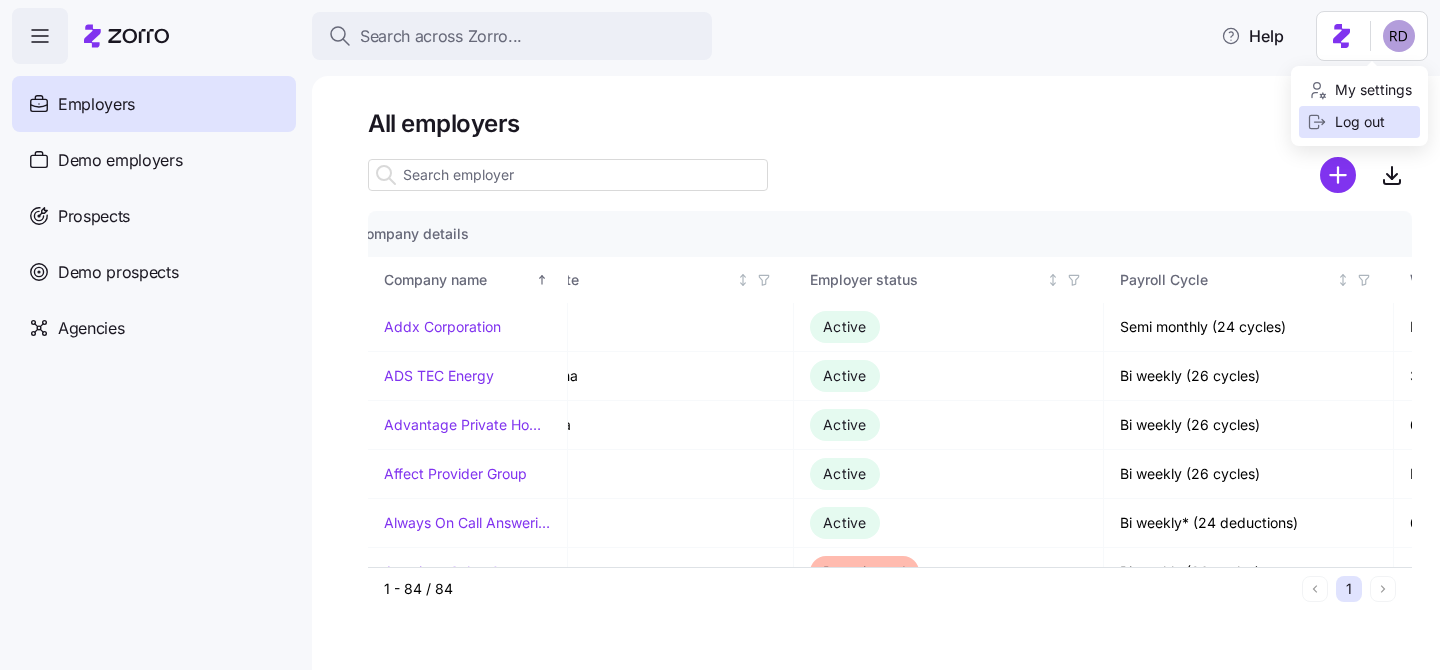 click on "Log out" at bounding box center [1346, 122] 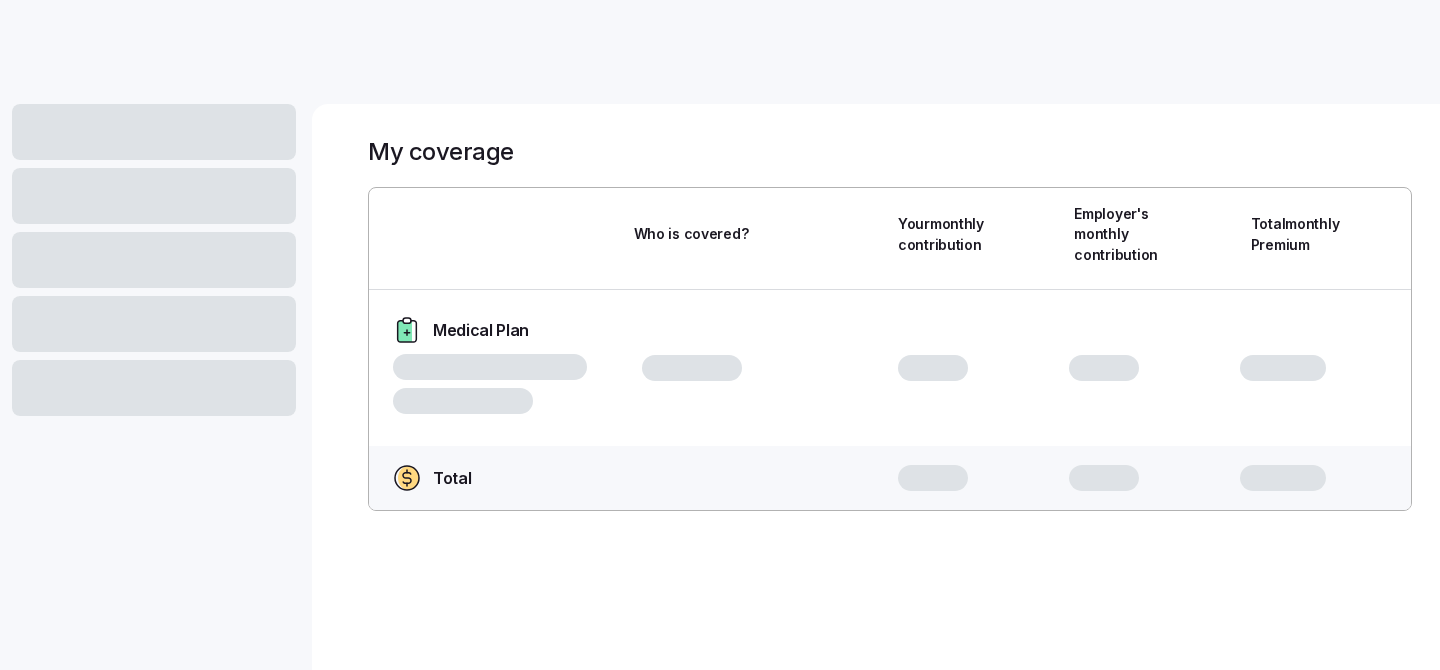 scroll, scrollTop: 0, scrollLeft: 0, axis: both 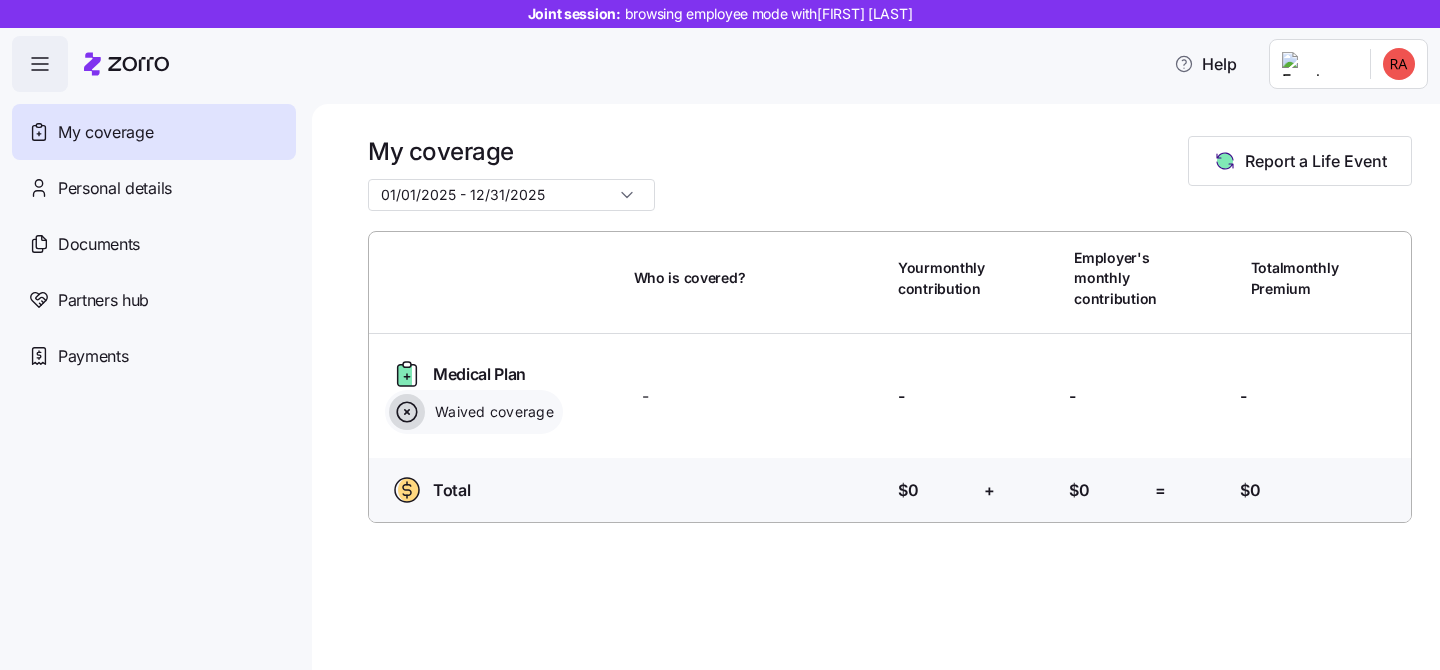 click on "Joint session: browsing employee mode with  Robert Arnold Help My coverage Personal details Documents Partners hub Payments My coverage 01/01/2025 - 12/31/2025 Report a Life Event Who is covered? Your  monthly contribution Employer's monthly contribution Total  monthly Premium Medical Plan Waived coverage Who is covered? - Your contribution: - Employer's contribution: - Total Premium: - Total Who is covered? Your contribution: $0 + Employer's contribution: $0 = Total Premium: $0 01/01/2025 - 12/31/2025 08/01/2024 - 12/31/2024" at bounding box center [720, 329] 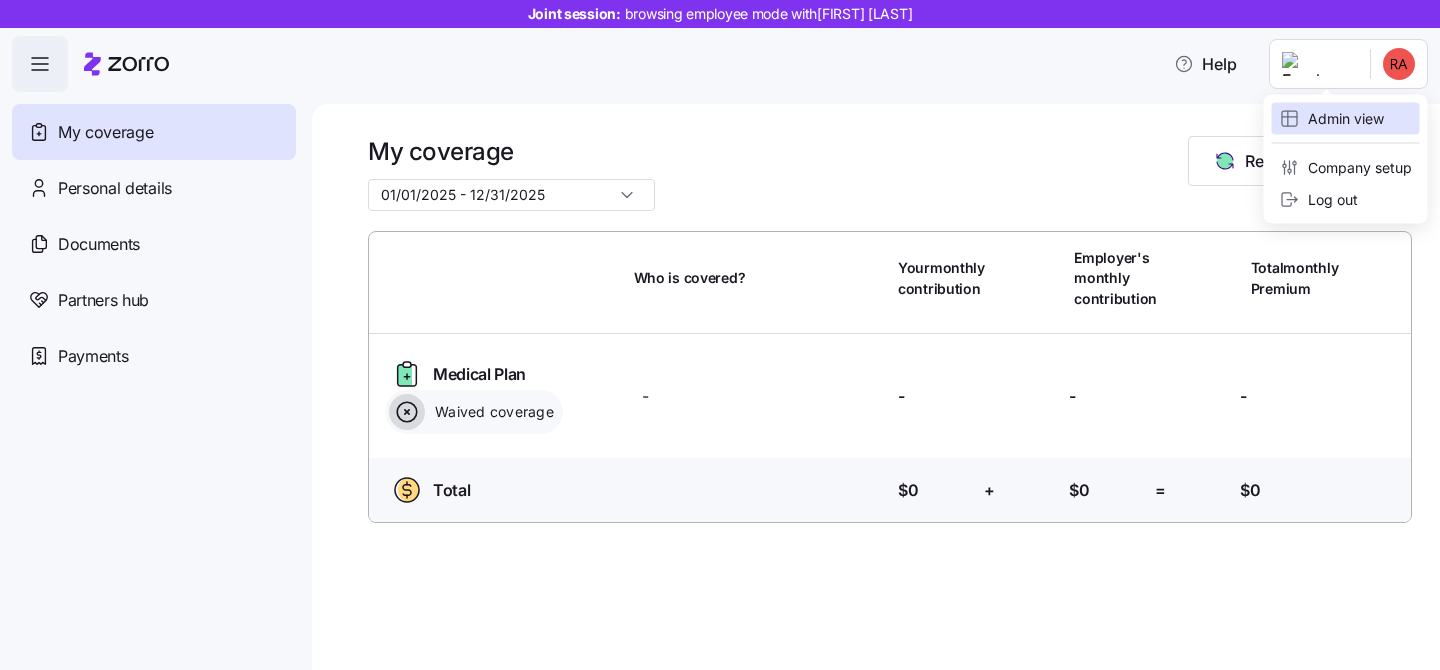 click on "Admin view" at bounding box center (1332, 119) 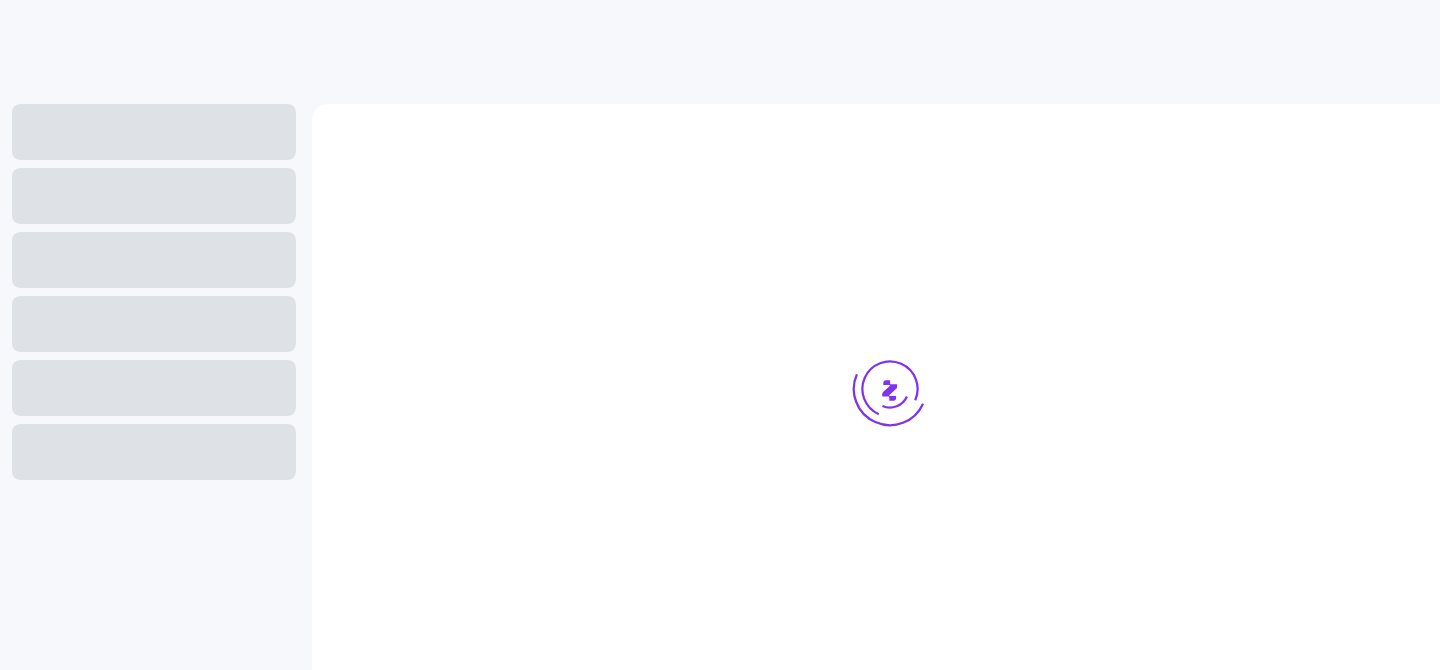 scroll, scrollTop: 0, scrollLeft: 0, axis: both 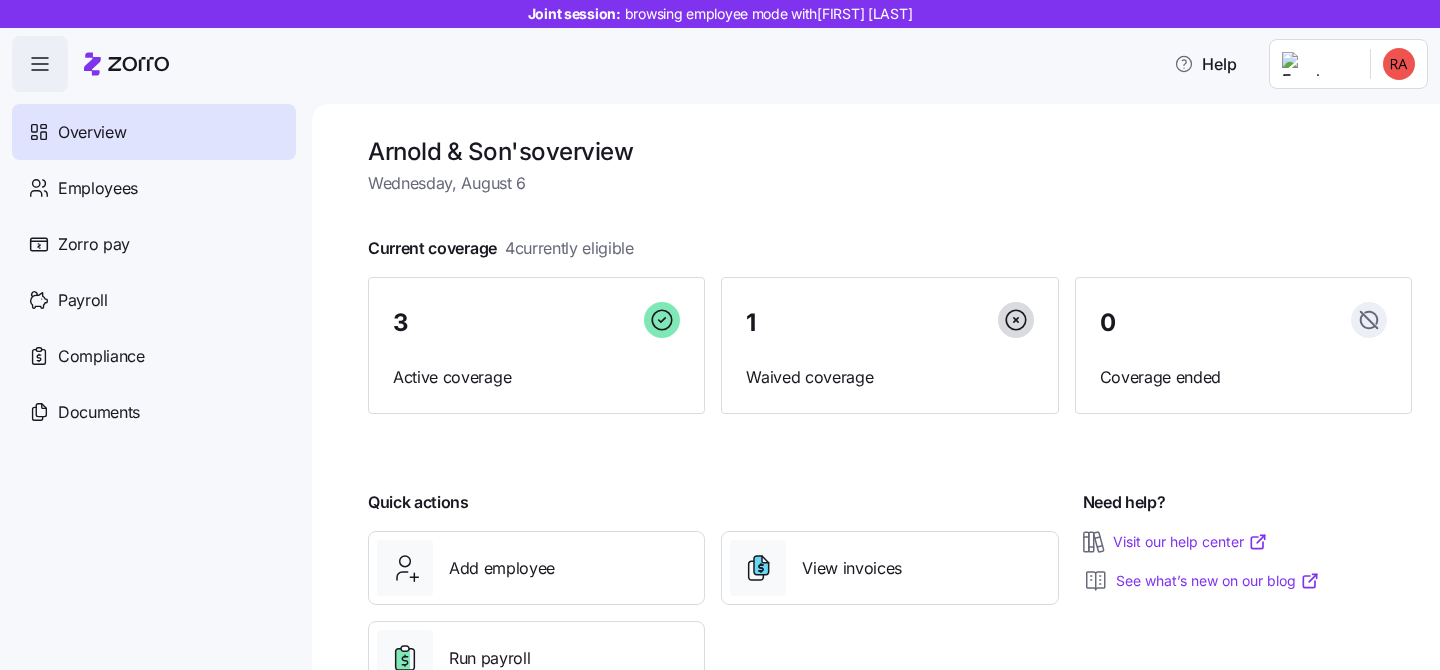 click on "[COMPANY_NAME] & Son's  overview Wednesday, August 6 Current coverage 4  currently eligible 3 Active coverage 1 Waived coverage 0 Coverage ended Quick actions Add employee View invoices Run payroll Need help? Visit our help center See what’s new on our blog" at bounding box center (720, 329) 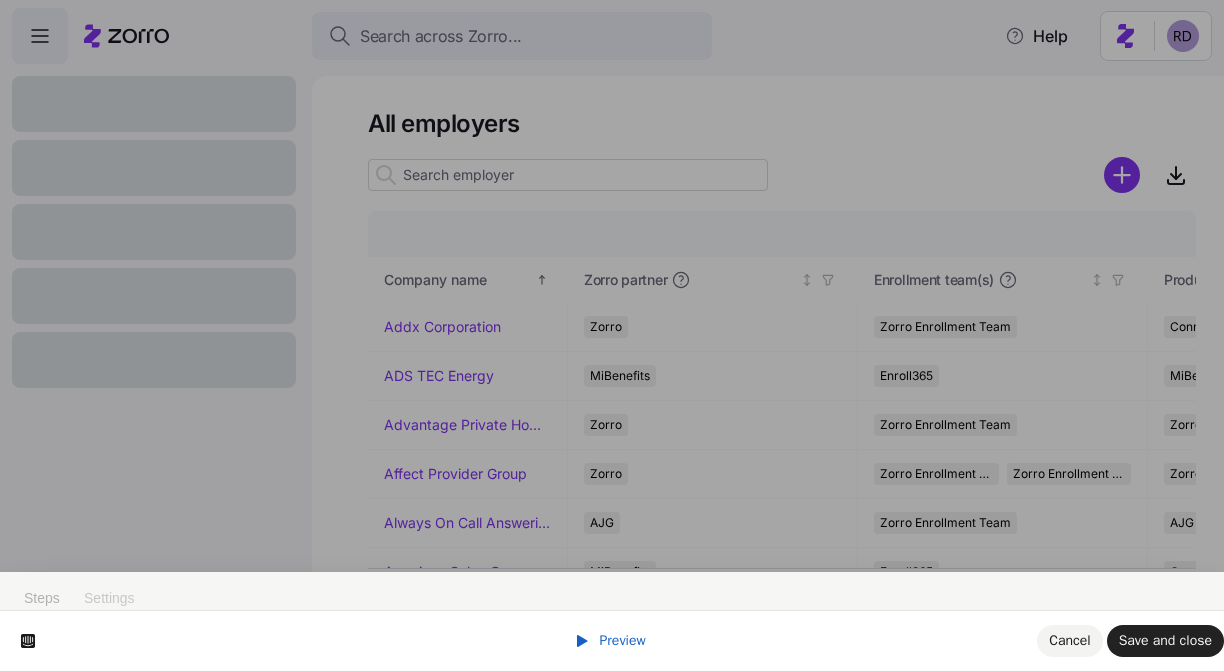 scroll, scrollTop: 0, scrollLeft: 0, axis: both 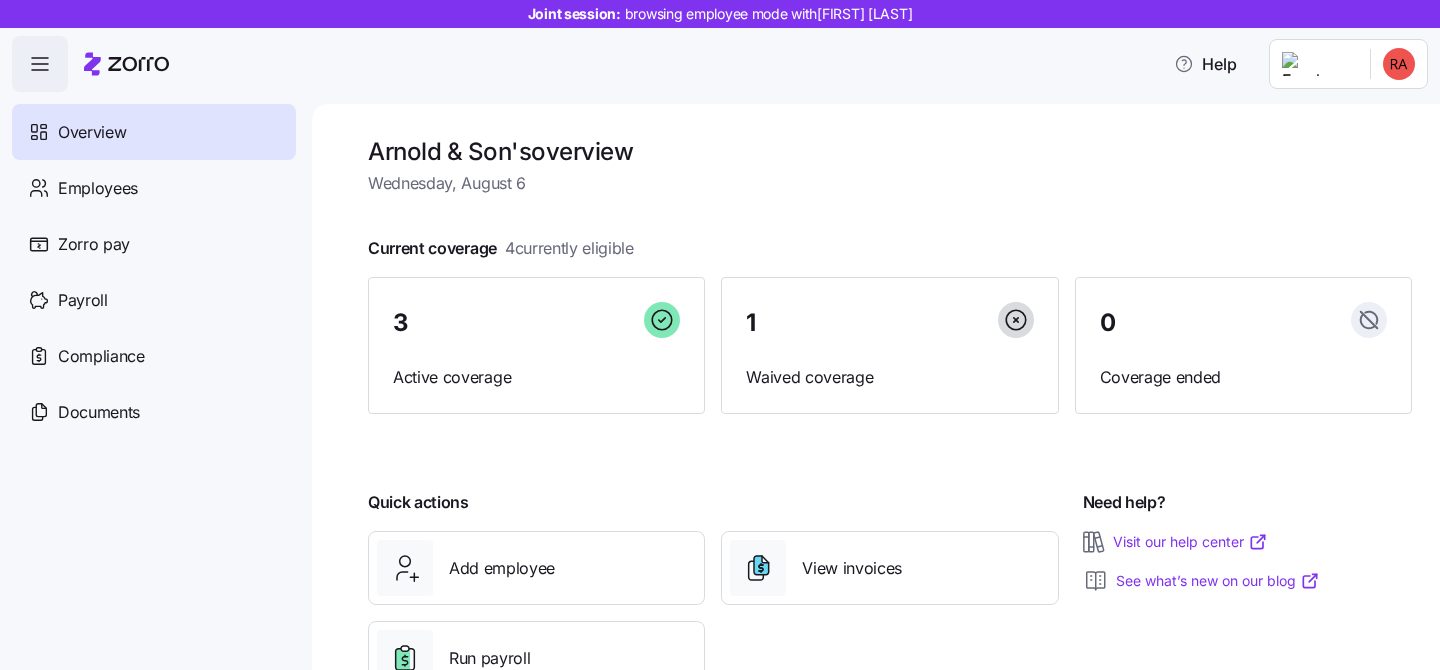 click on "Arnold & Son's  overview" at bounding box center (890, 151) 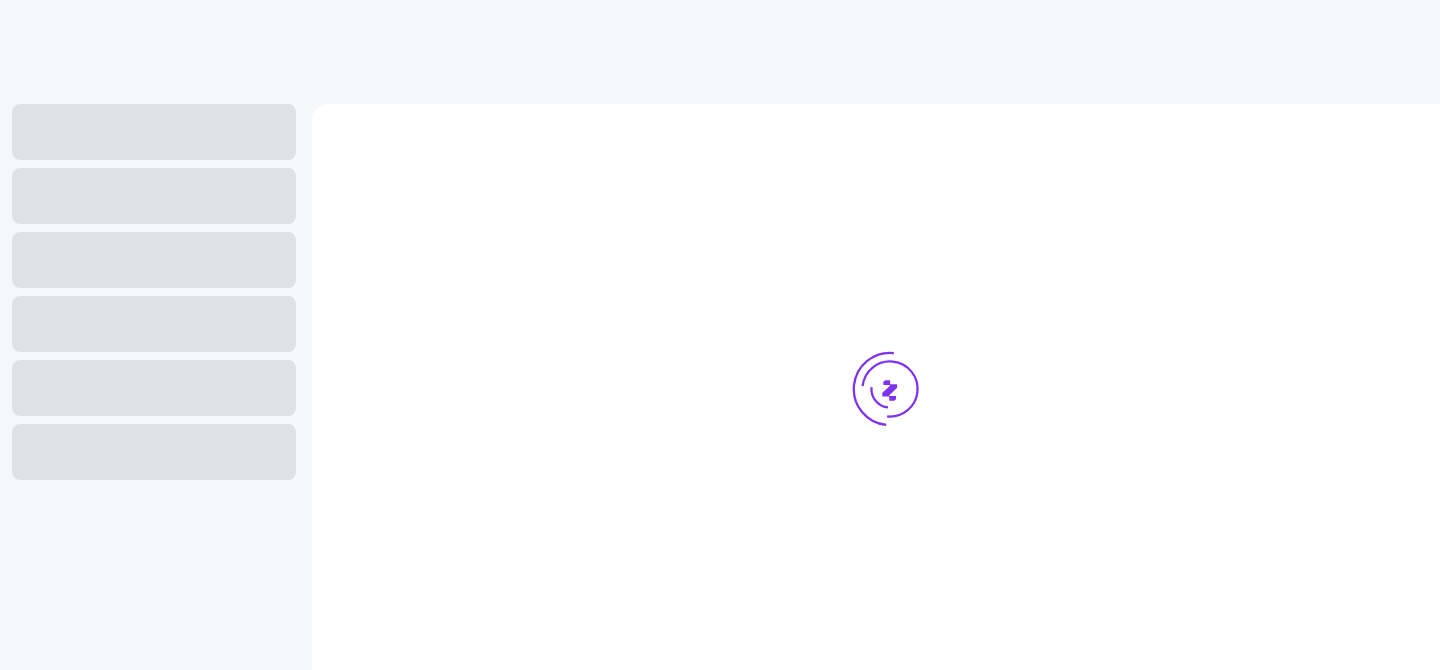 scroll, scrollTop: 0, scrollLeft: 0, axis: both 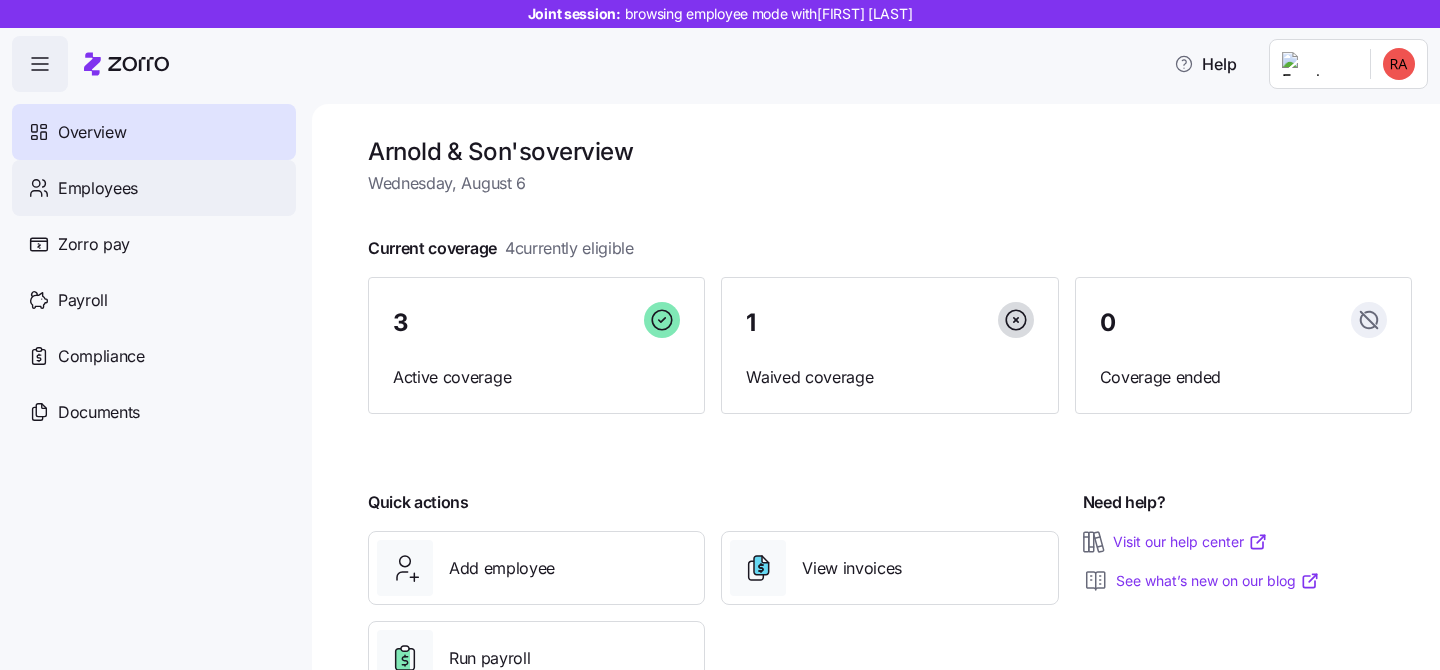 click on "Employees" at bounding box center (154, 188) 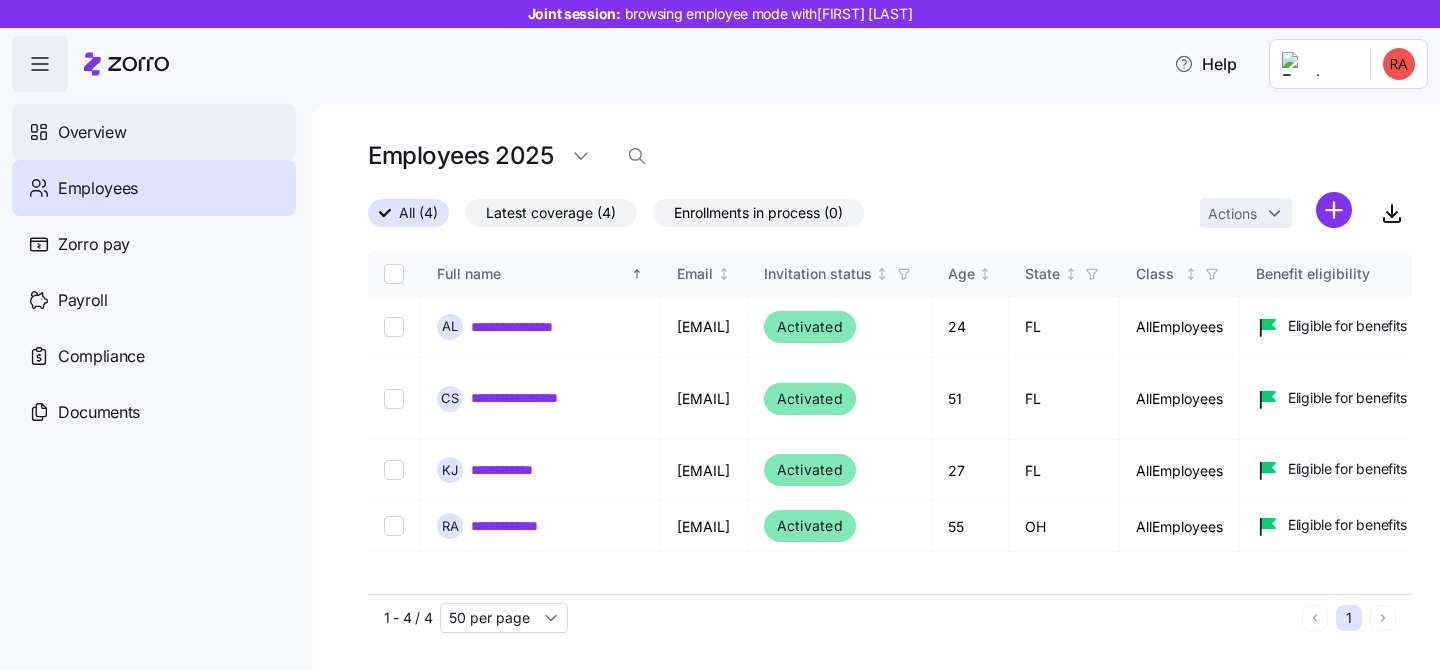 click on "Overview" at bounding box center [154, 132] 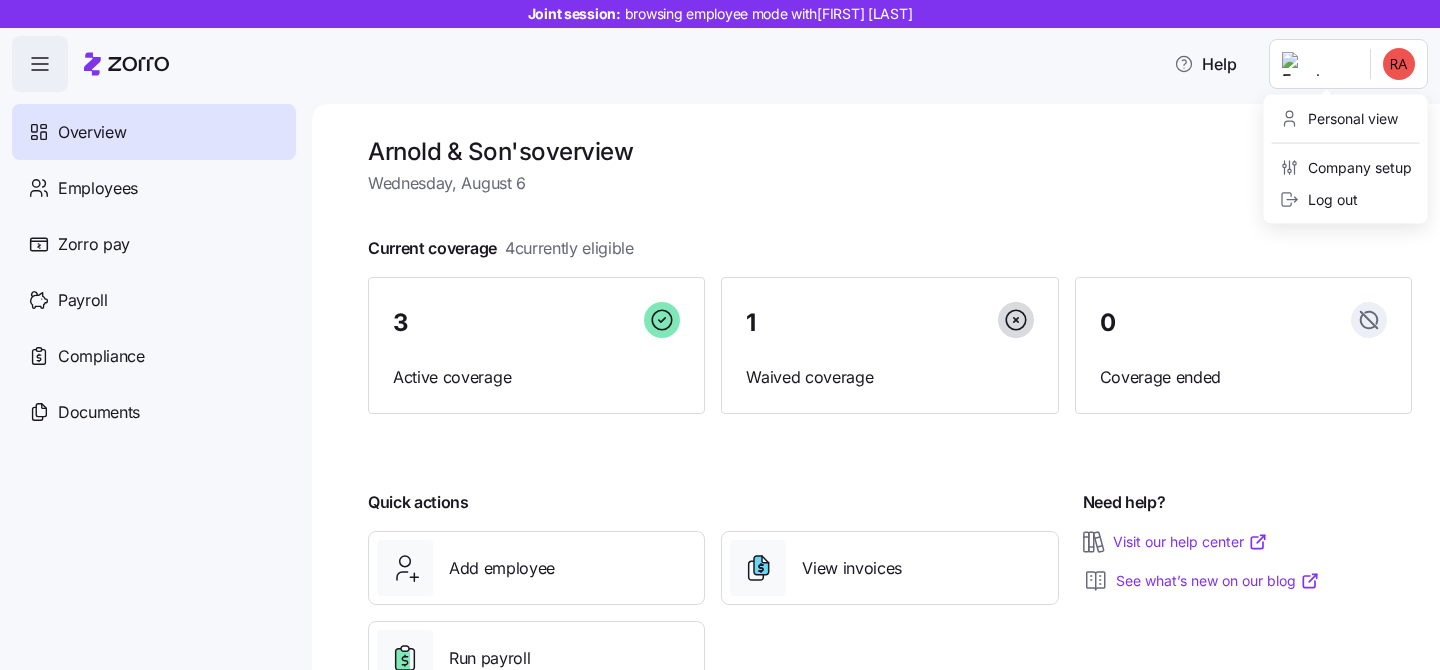 click on "Joint session: browsing employee mode with  Robert Arnold Help Overview Employees Zorro pay Payroll Compliance Documents Arnold & Son's  overview Wednesday, August 6 Current coverage 4  currently eligible 3 Active coverage 1 Waived coverage 0 Coverage ended Quick actions Add employee View invoices Run payroll Need help? Visit our help center See what’s new on our blog Company Overview | Zorro Personal view Company setup Log out" at bounding box center (720, 329) 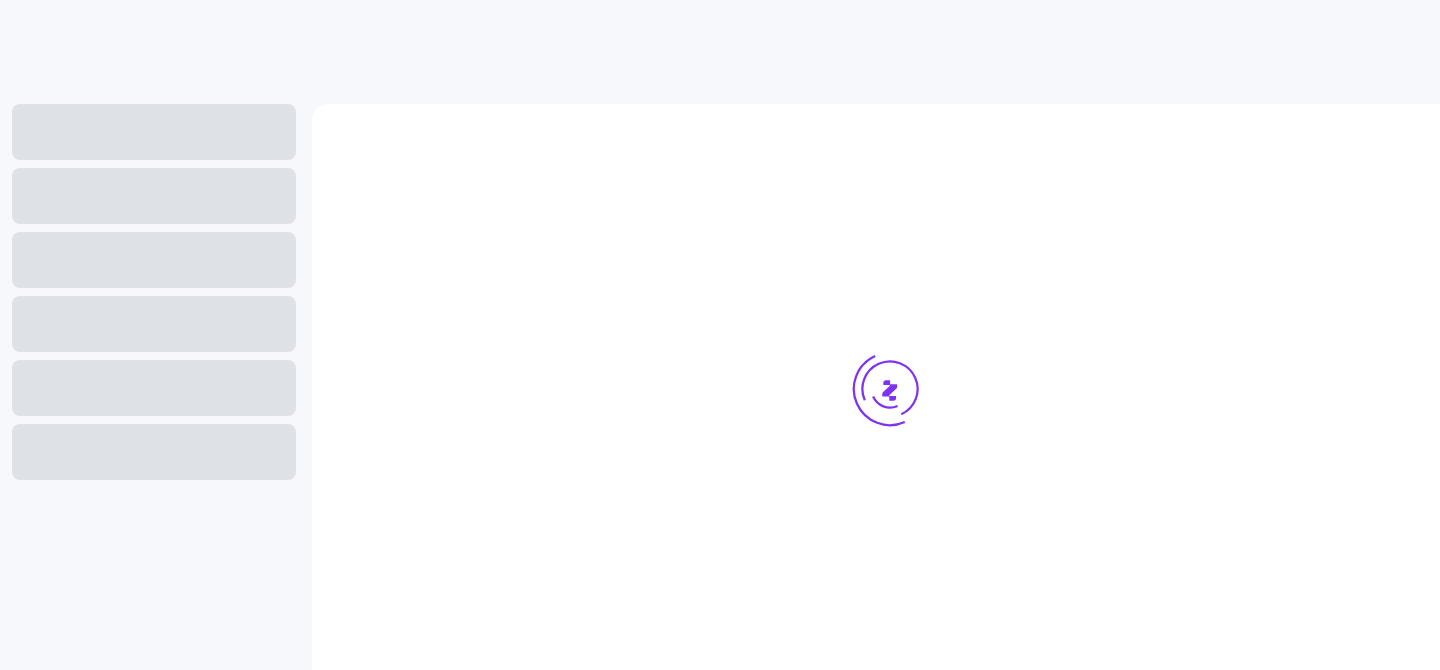 scroll, scrollTop: 0, scrollLeft: 0, axis: both 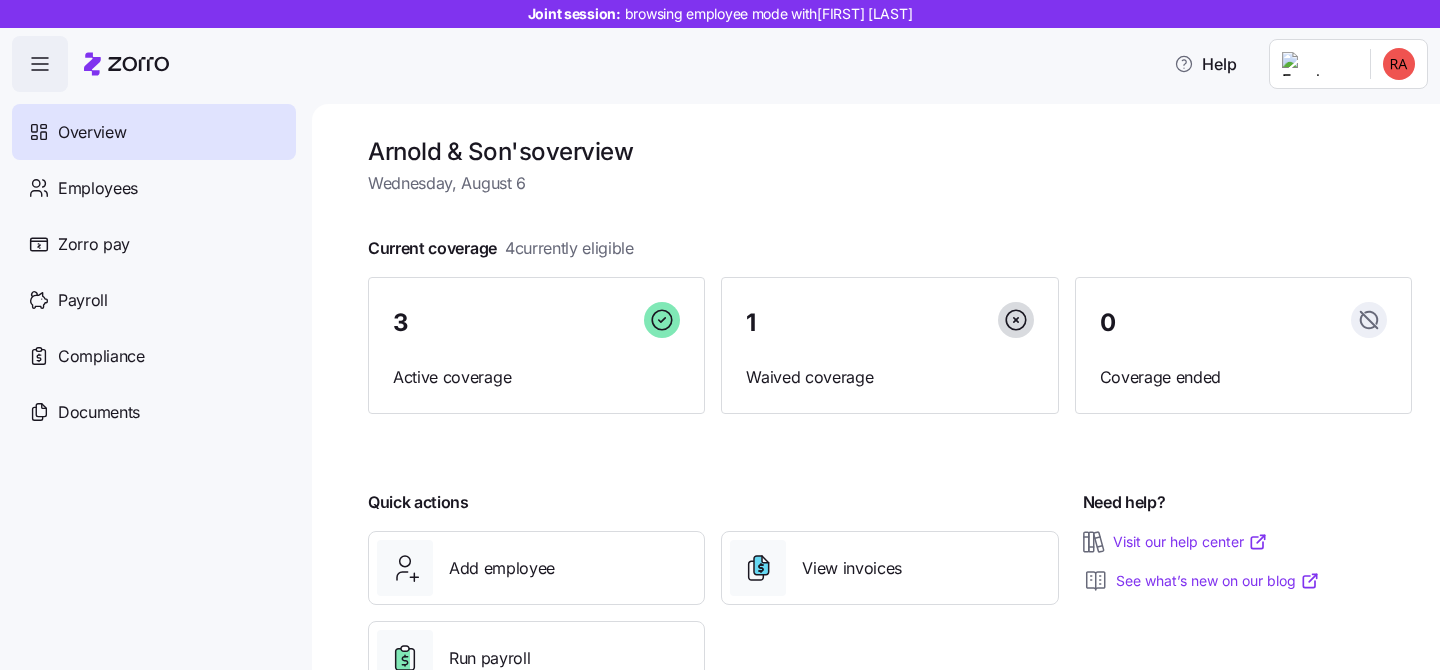 click on "Joint session: browsing employee mode with [FIRST] [LAST] Help Overview Employees Zorro pay Payroll Compliance Documents [LAST] & Son's overview Wednesday, August 6 Current coverage 4 currently eligible 3 Active coverage 1 Waived coverage 0 Coverage ended Quick actions Add employee View invoices Run payroll Need help? Visit our help center See what’s new on our blog" at bounding box center (720, 329) 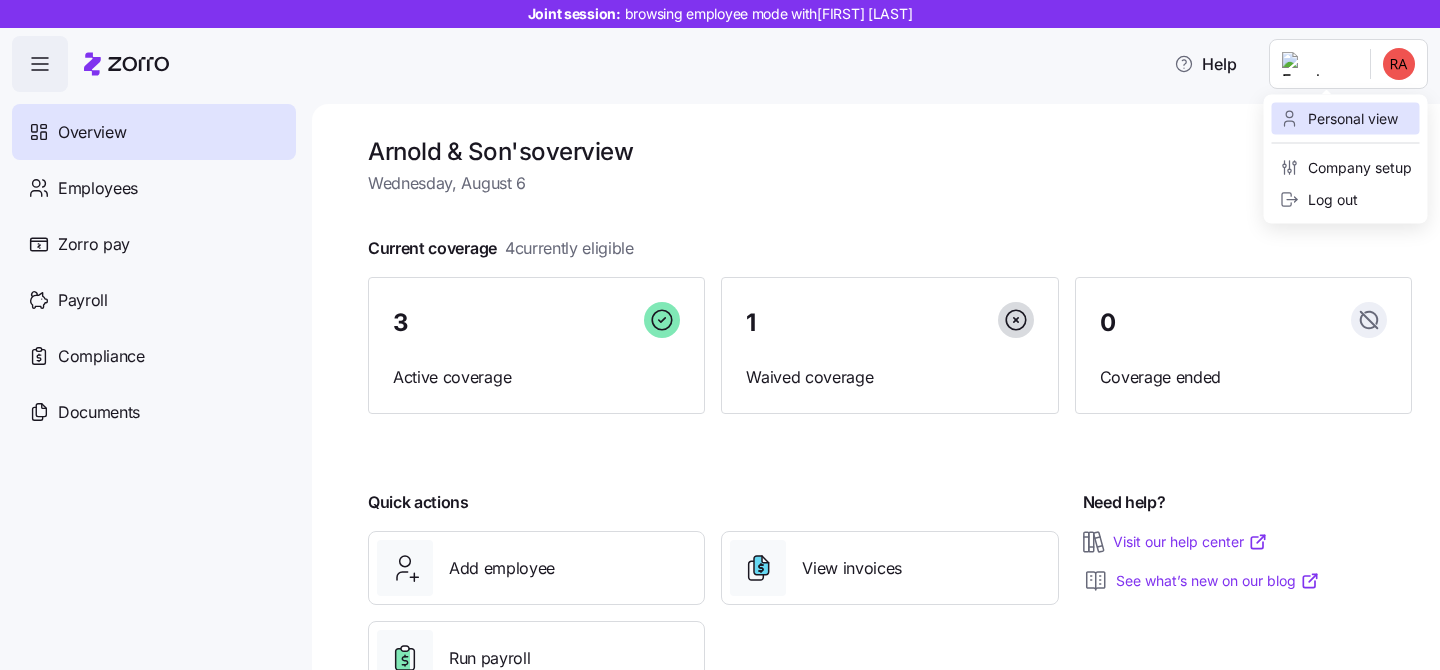 click on "Personal view" at bounding box center [1339, 119] 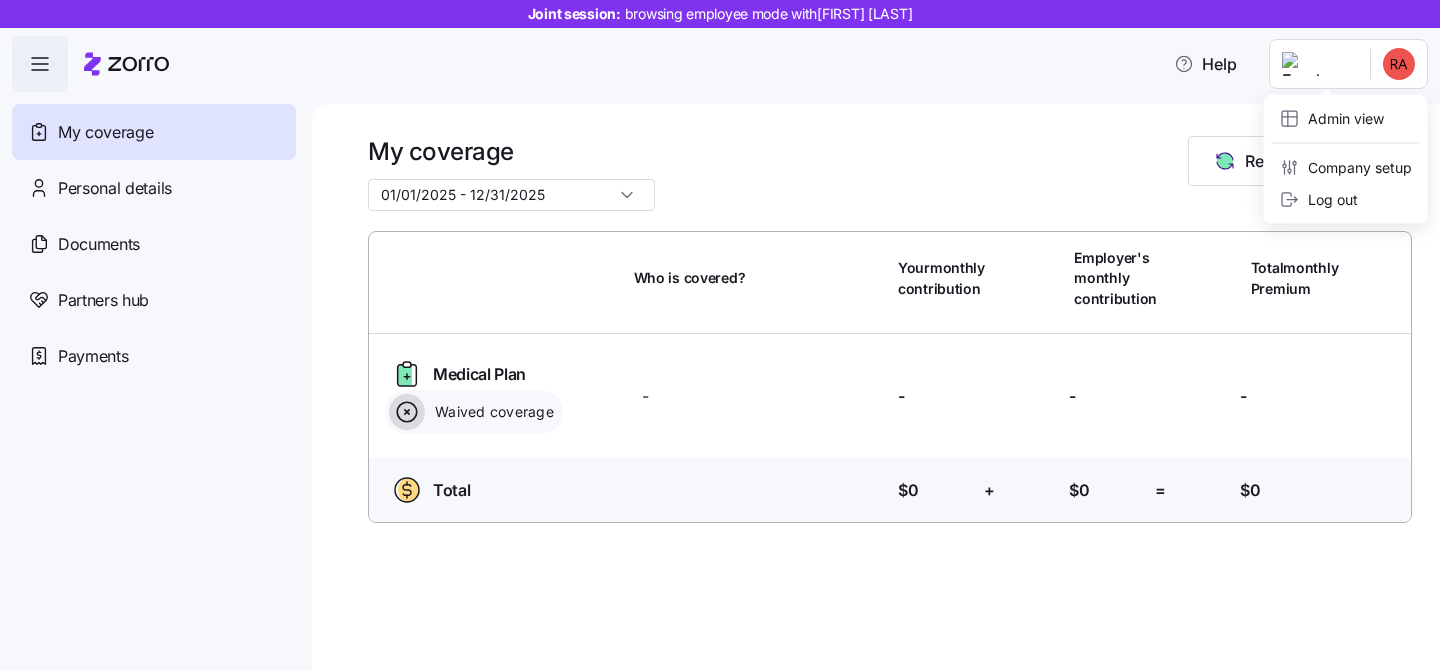 click on "Joint session: browsing employee mode with  Robert Arnold Help My coverage Personal details Documents Partners hub Payments My coverage 01/01/2025 - 12/31/2025 Report a Life Event Who is covered? Your  monthly contribution Employer's monthly contribution Total  monthly Premium Medical Plan Waived coverage Who is covered? - Your contribution: - Employer's contribution: - Total Premium: - Total Who is covered? Your contribution: $0 + Employer's contribution: $0 = Total Premium: $0 My Coverage | Zorro 01/01/2025 - 12/31/2025 08/01/2024 - 12/31/2024 Admin view Company setup Log out" at bounding box center (720, 329) 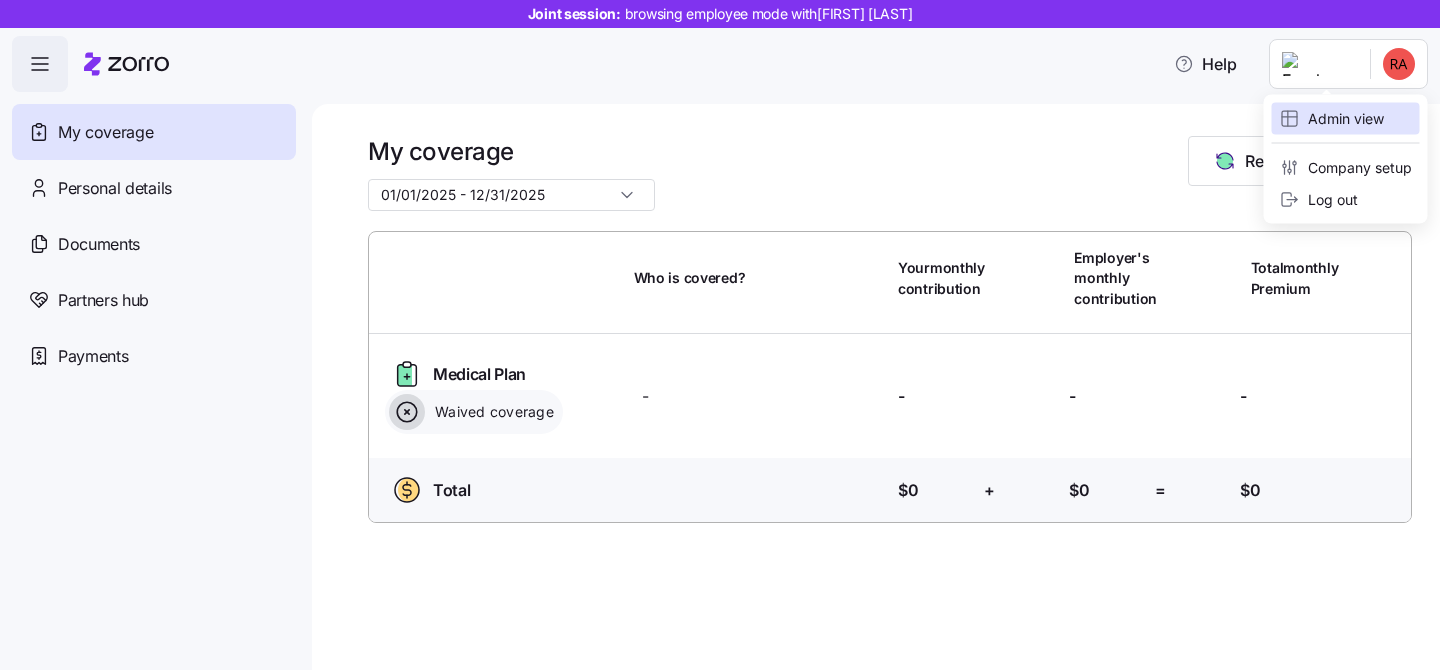 click on "Admin view" at bounding box center [1332, 119] 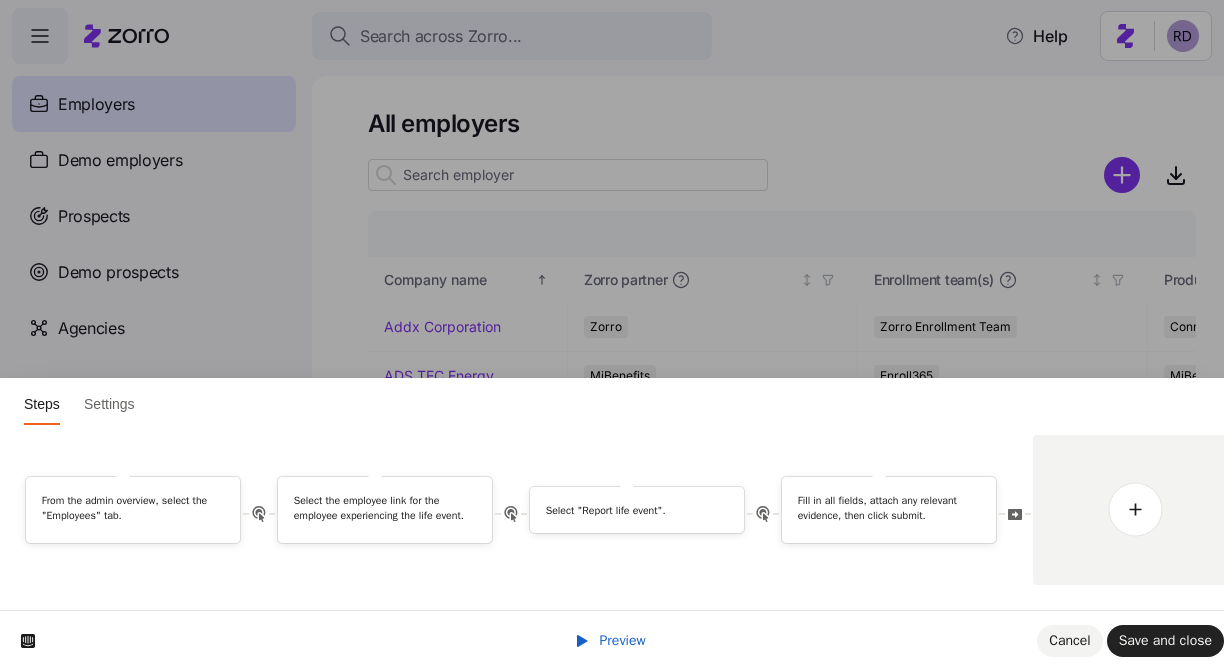 scroll, scrollTop: 0, scrollLeft: 0, axis: both 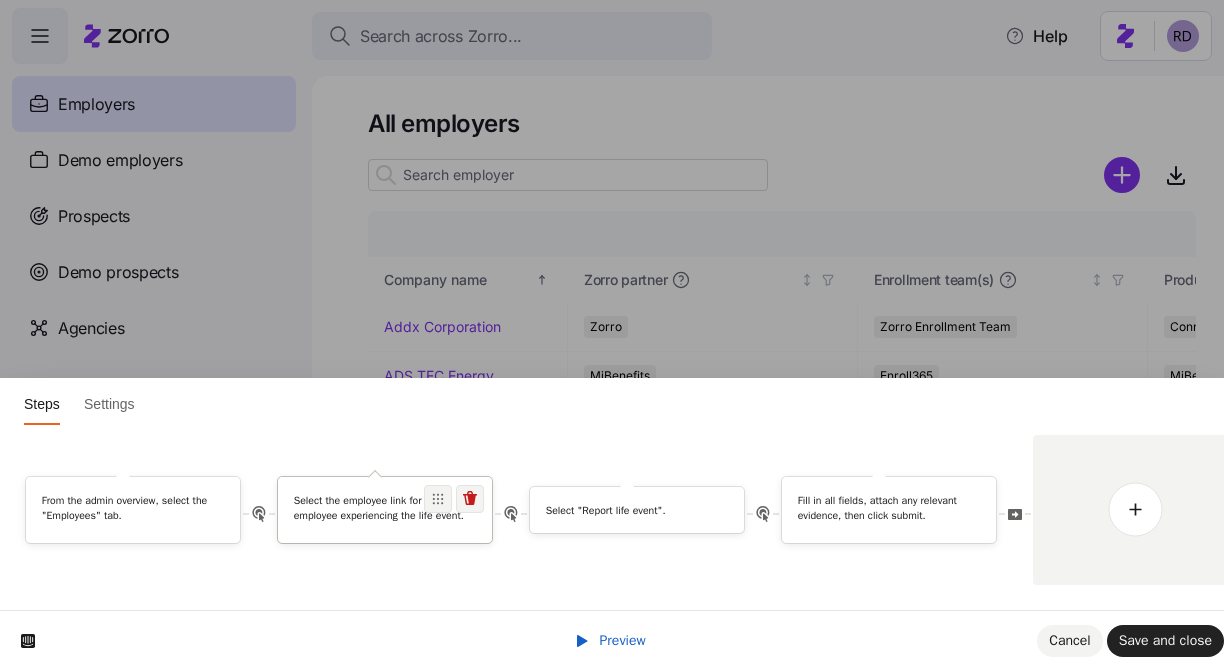 click on "Select the employee link for the employee experiencing the life event." at bounding box center [385, 511] 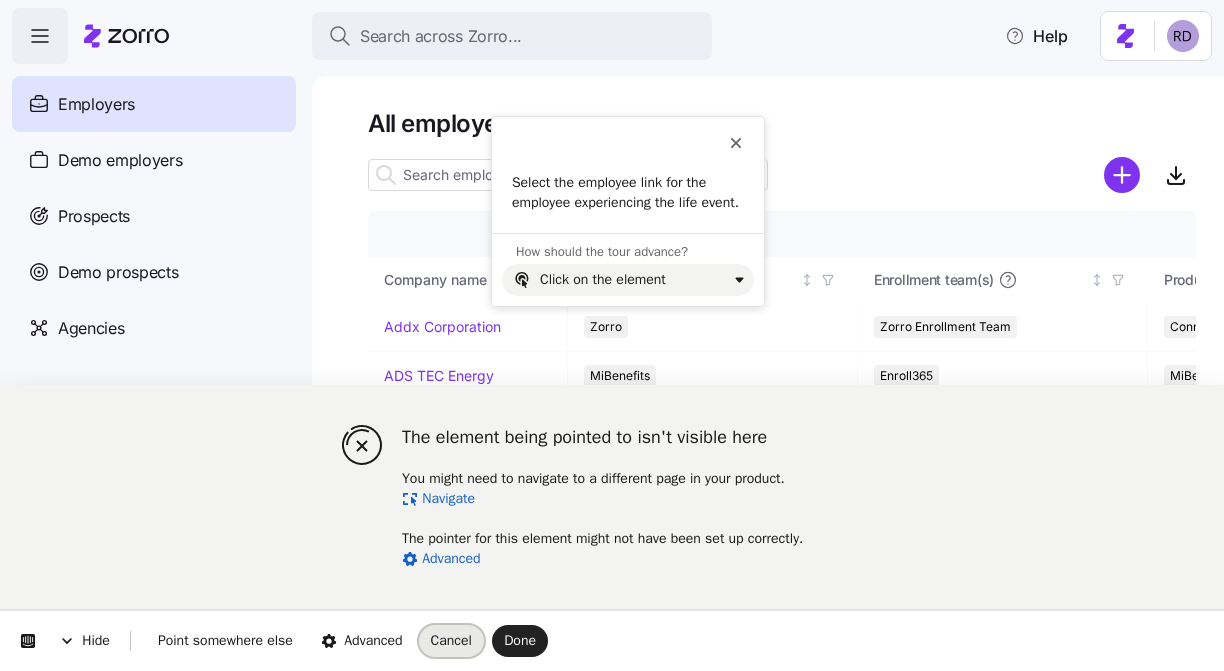 click on "Cancel" at bounding box center [451, 640] 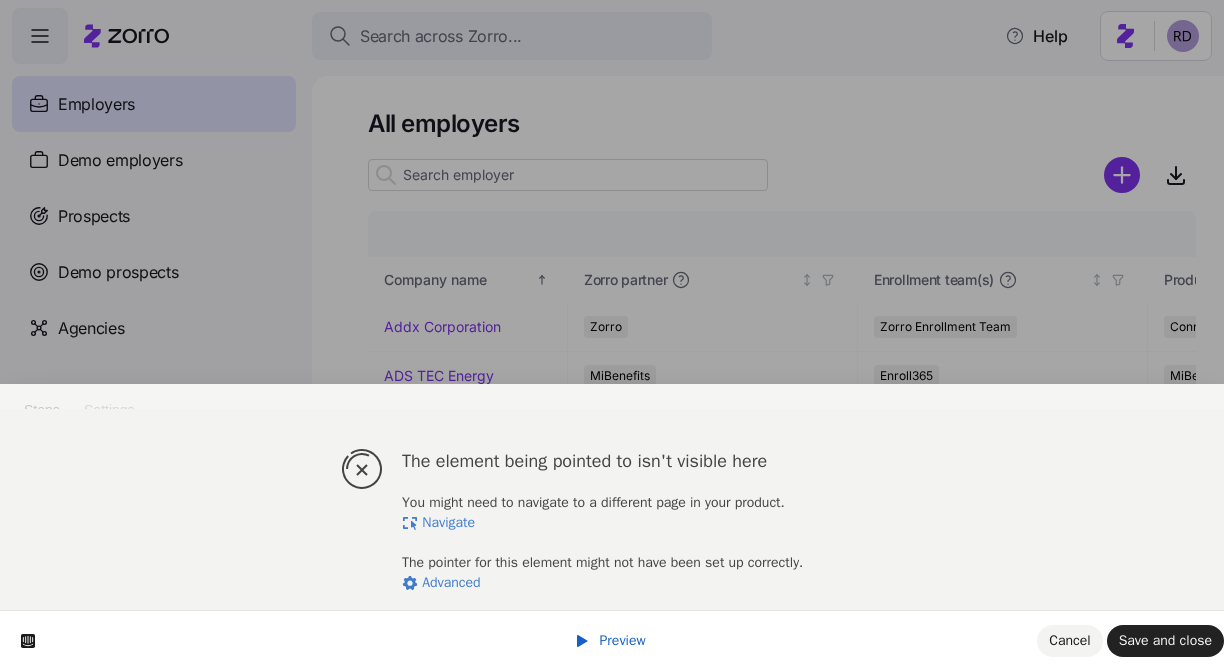 scroll, scrollTop: 56, scrollLeft: 0, axis: vertical 